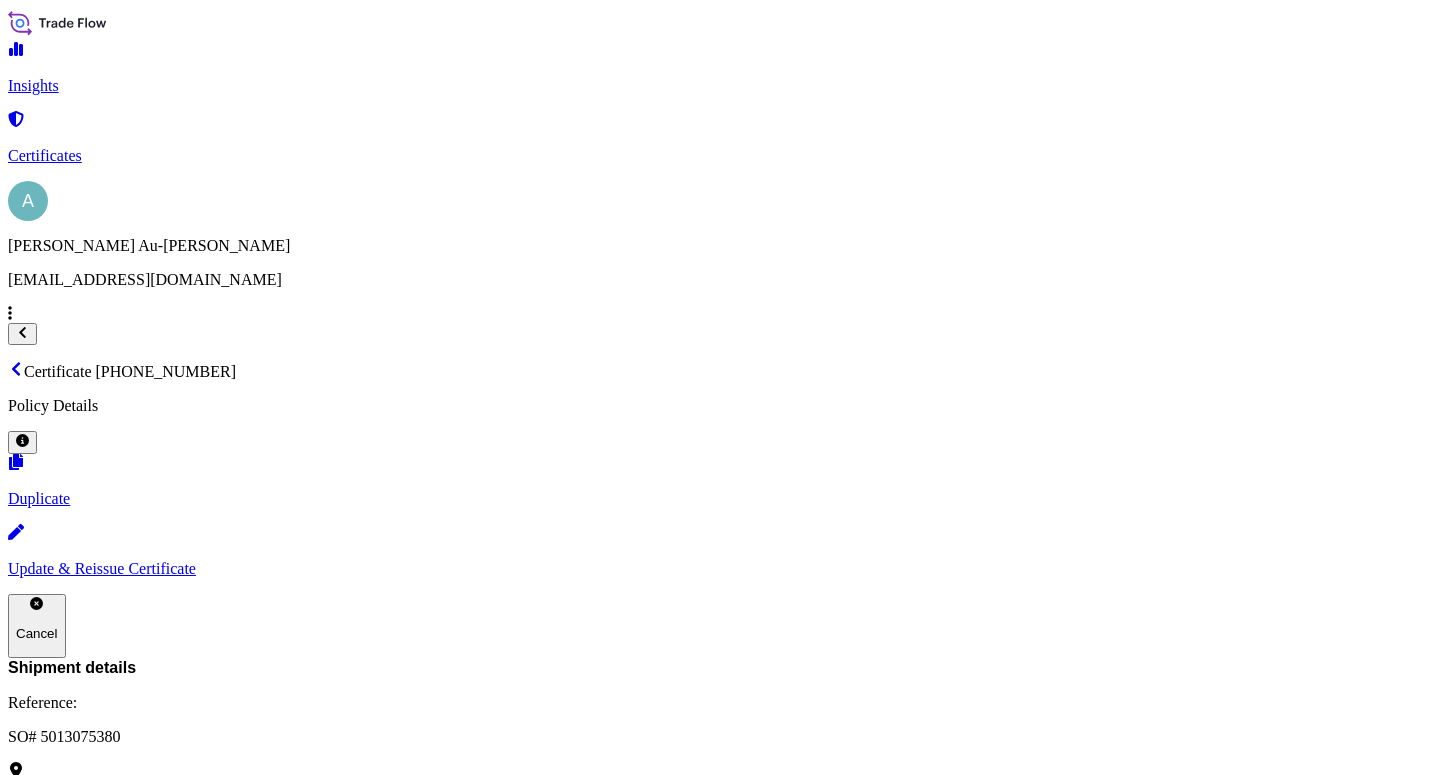 scroll, scrollTop: 0, scrollLeft: 0, axis: both 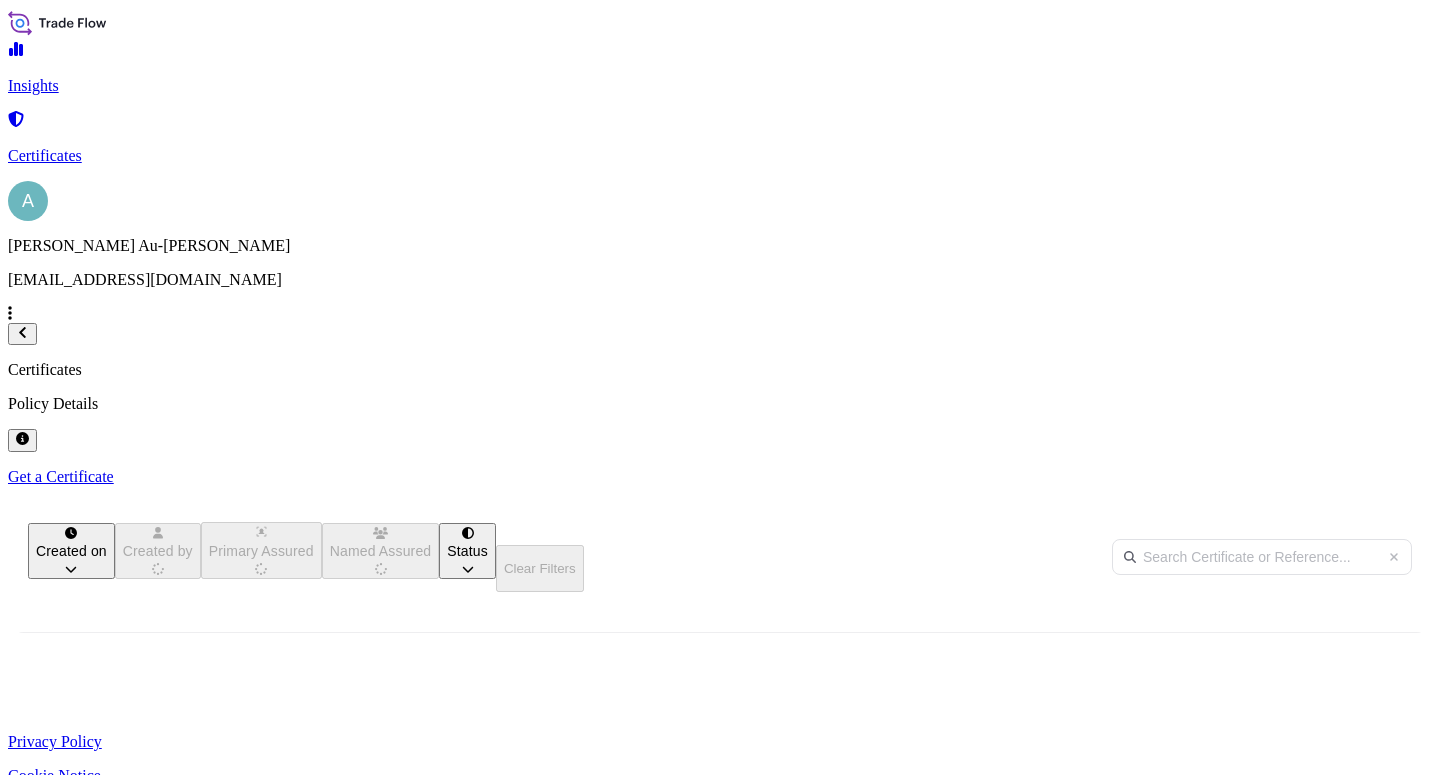 click at bounding box center (1262, 557) 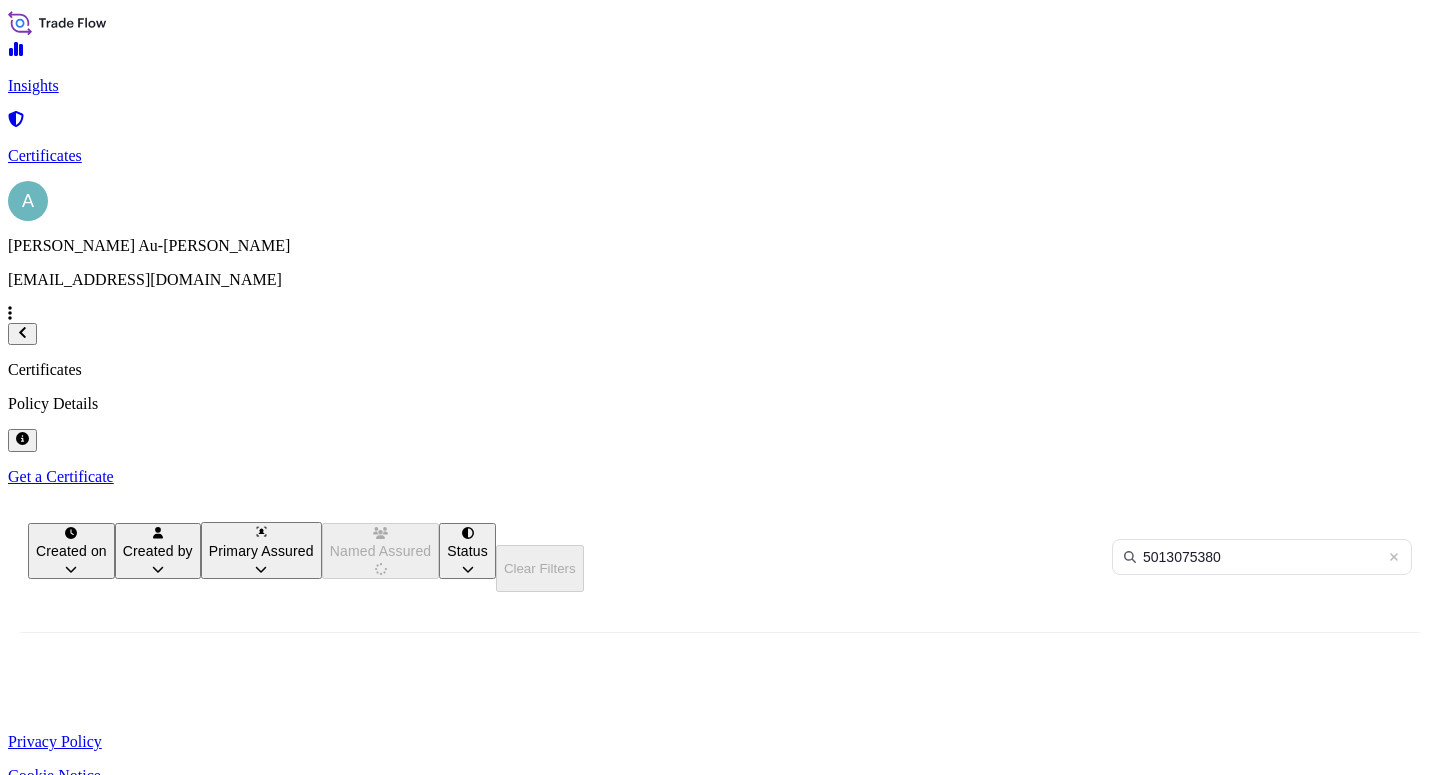 type on "5013075380" 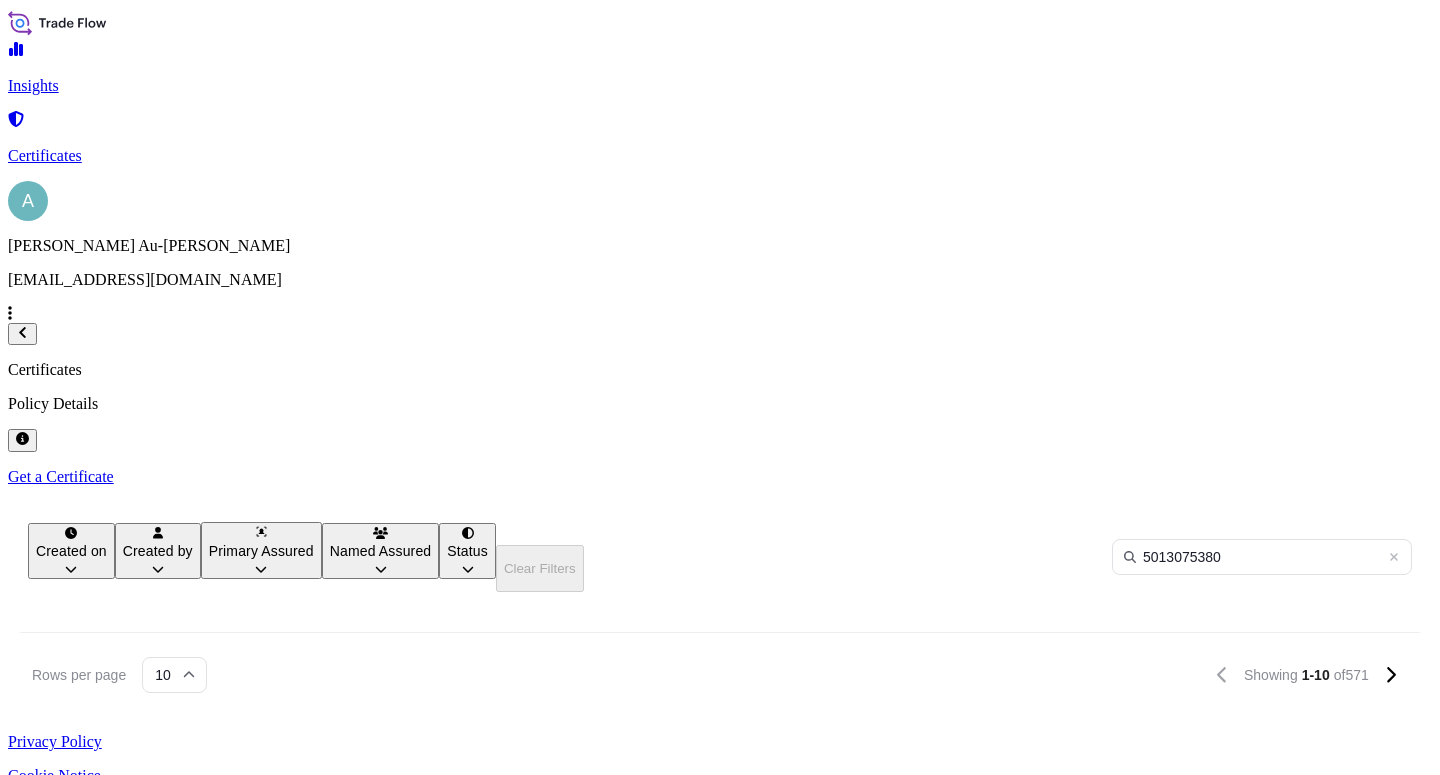 click on "SO# 5013088510" at bounding box center [599, 737] 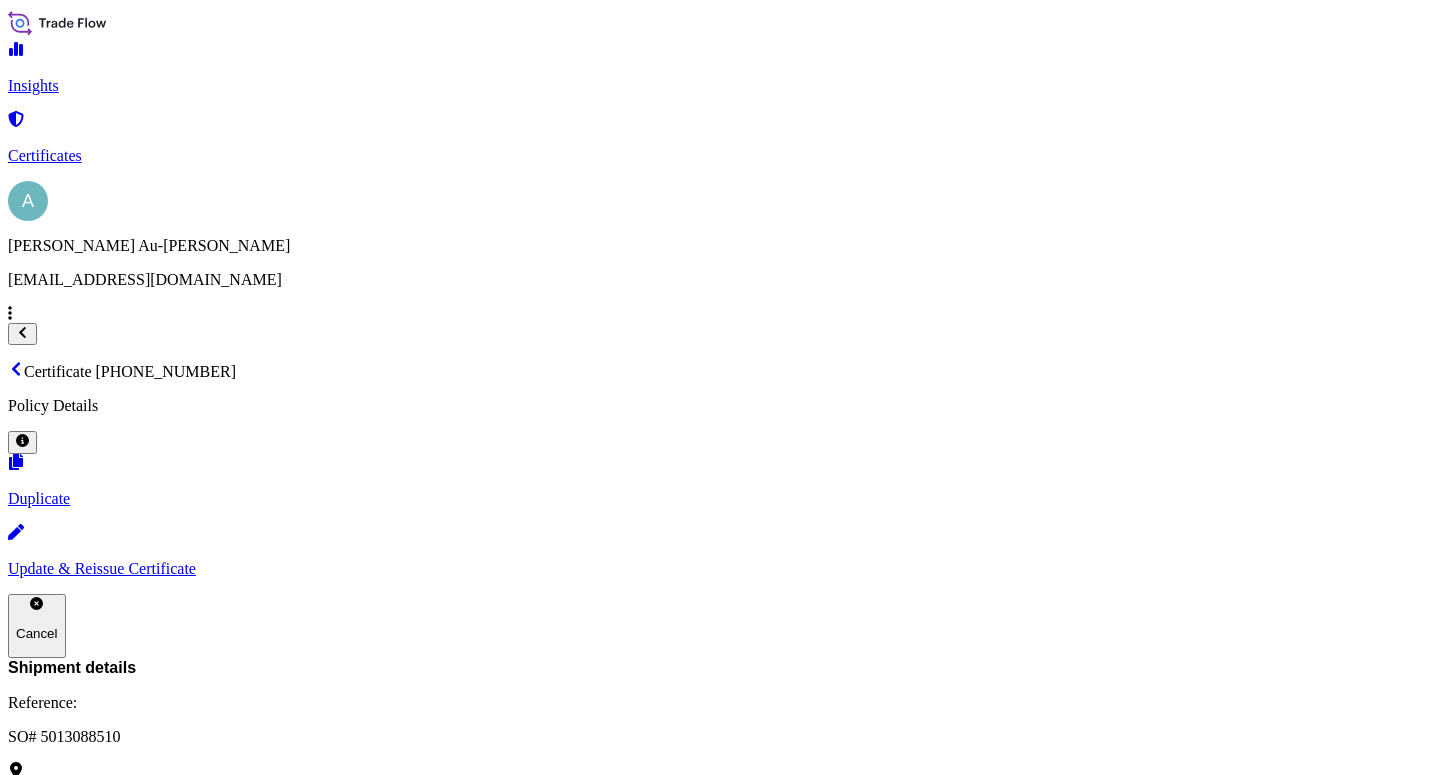 click on "Certificates" at bounding box center [720, 139] 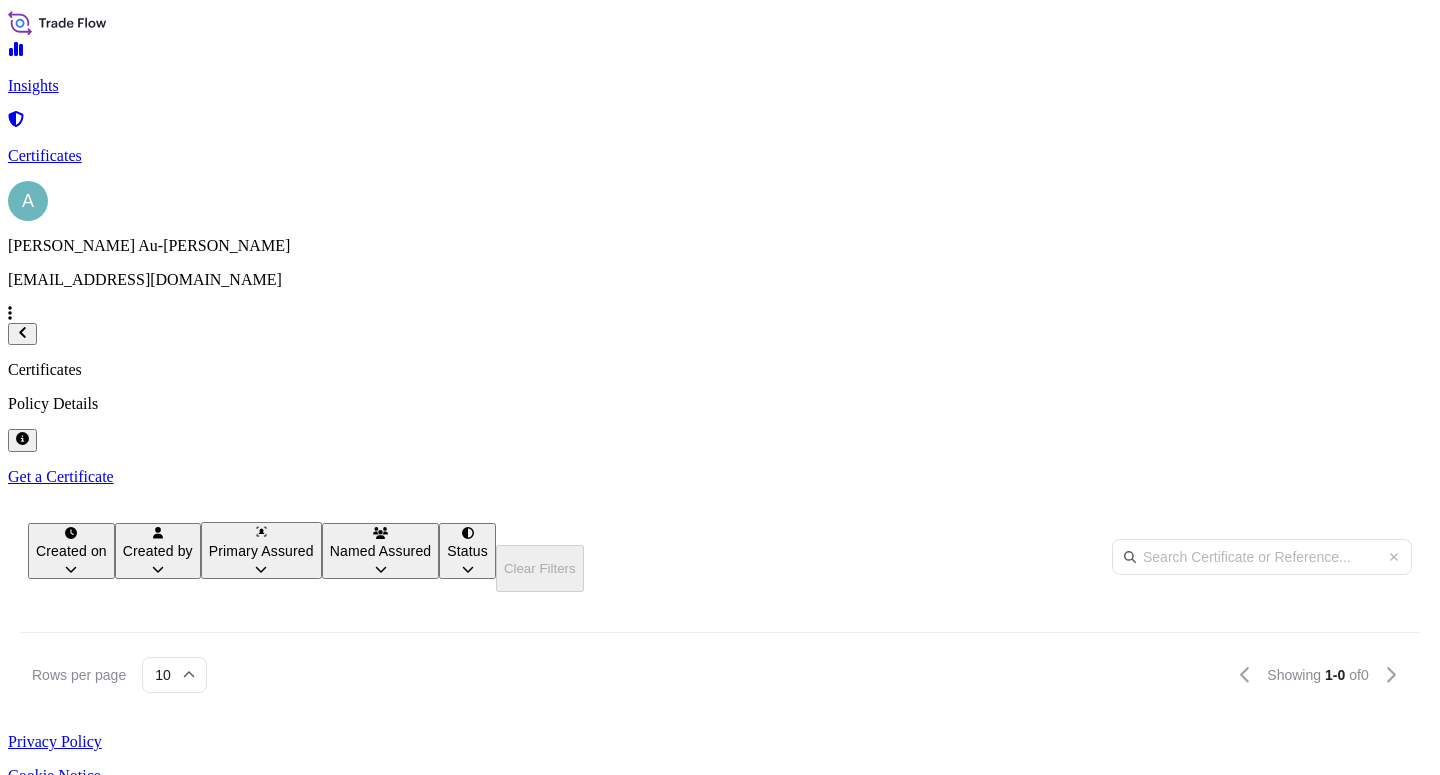 scroll, scrollTop: 18, scrollLeft: 18, axis: both 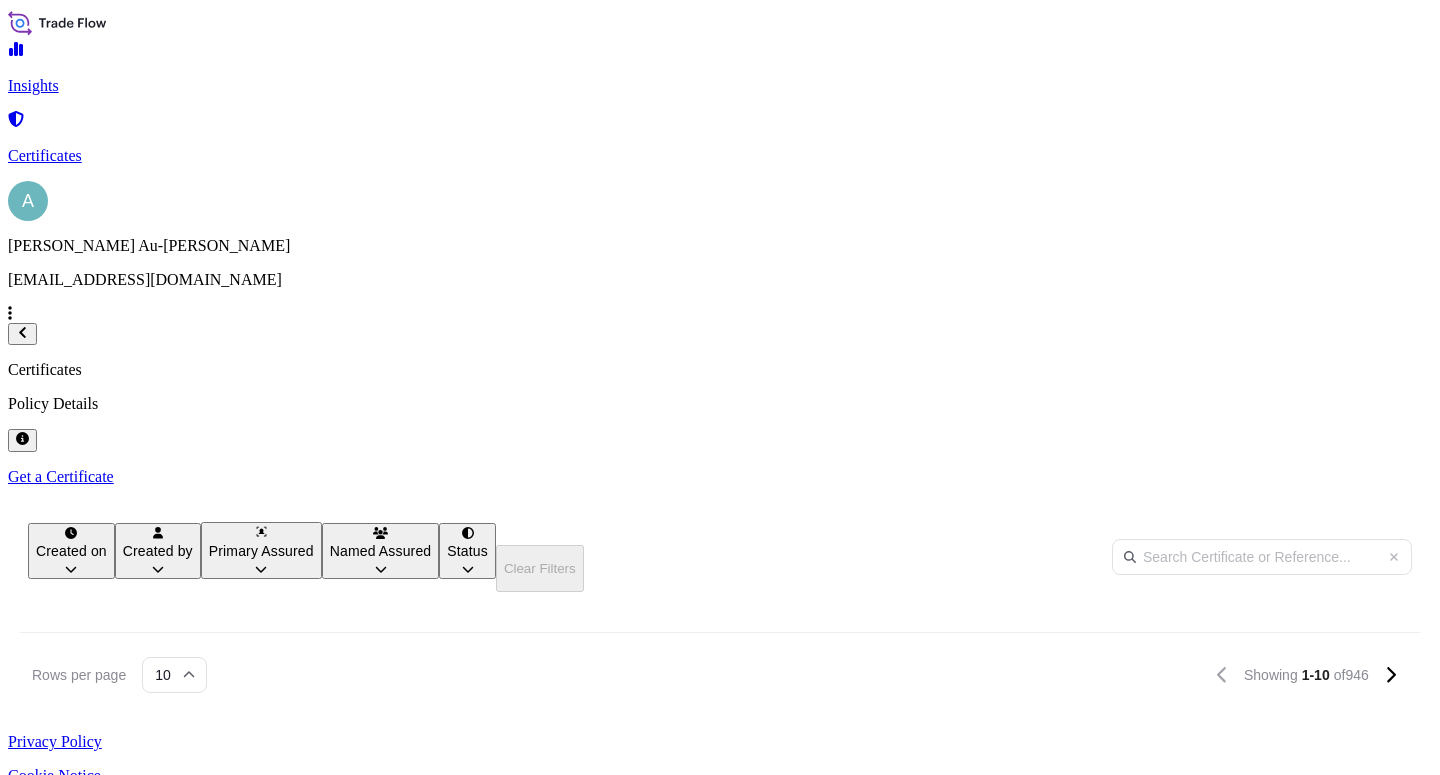 click at bounding box center (1262, 557) 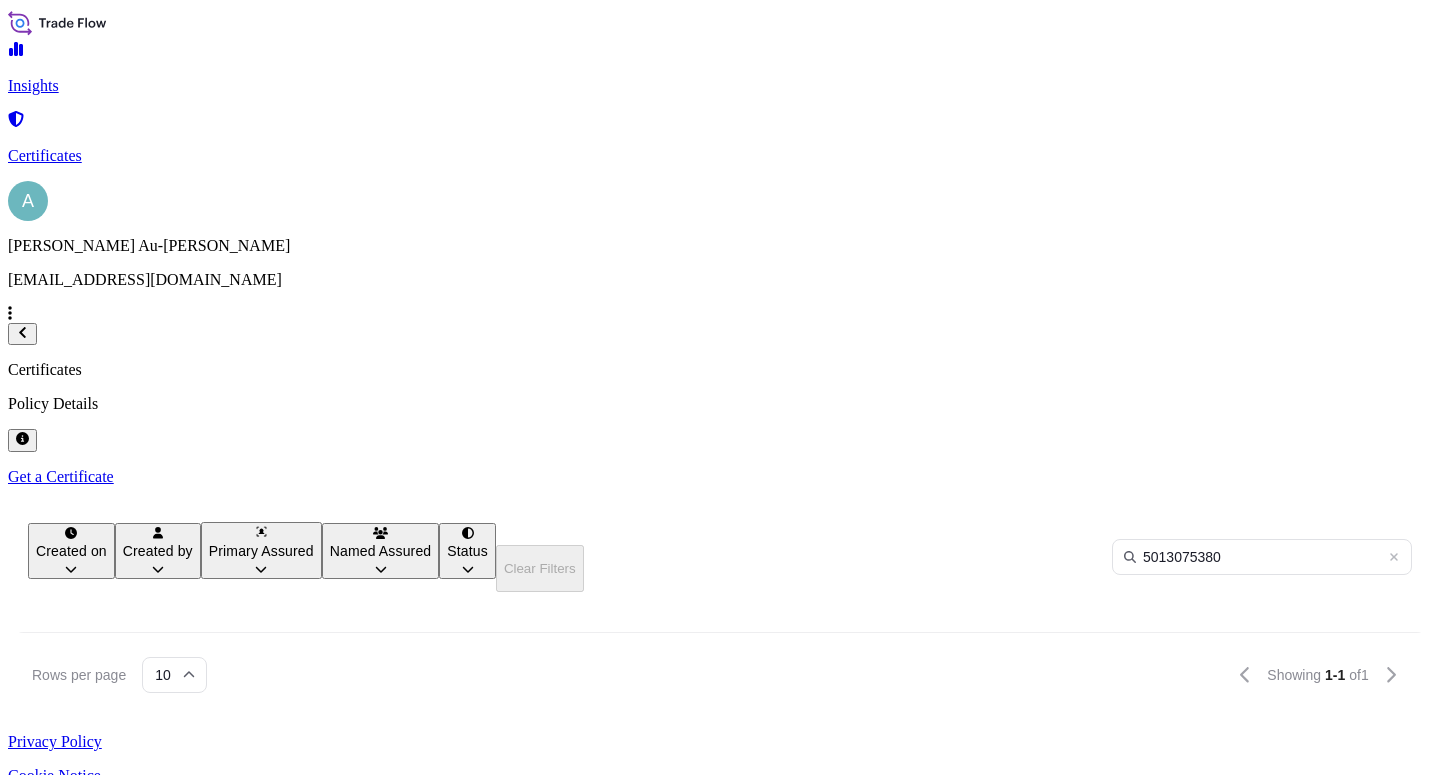 type on "5013075380" 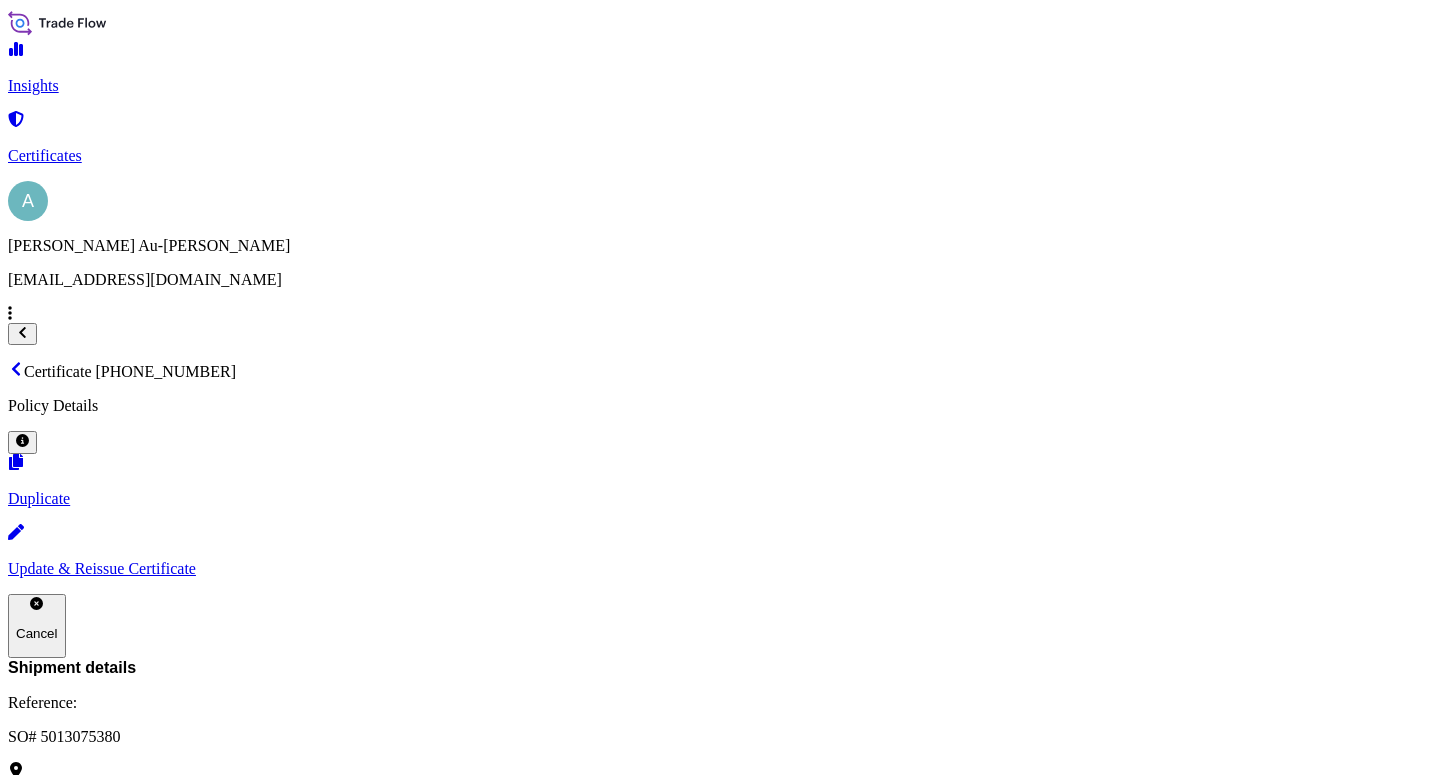 click on "Update & Reissue Certificate" at bounding box center [720, 569] 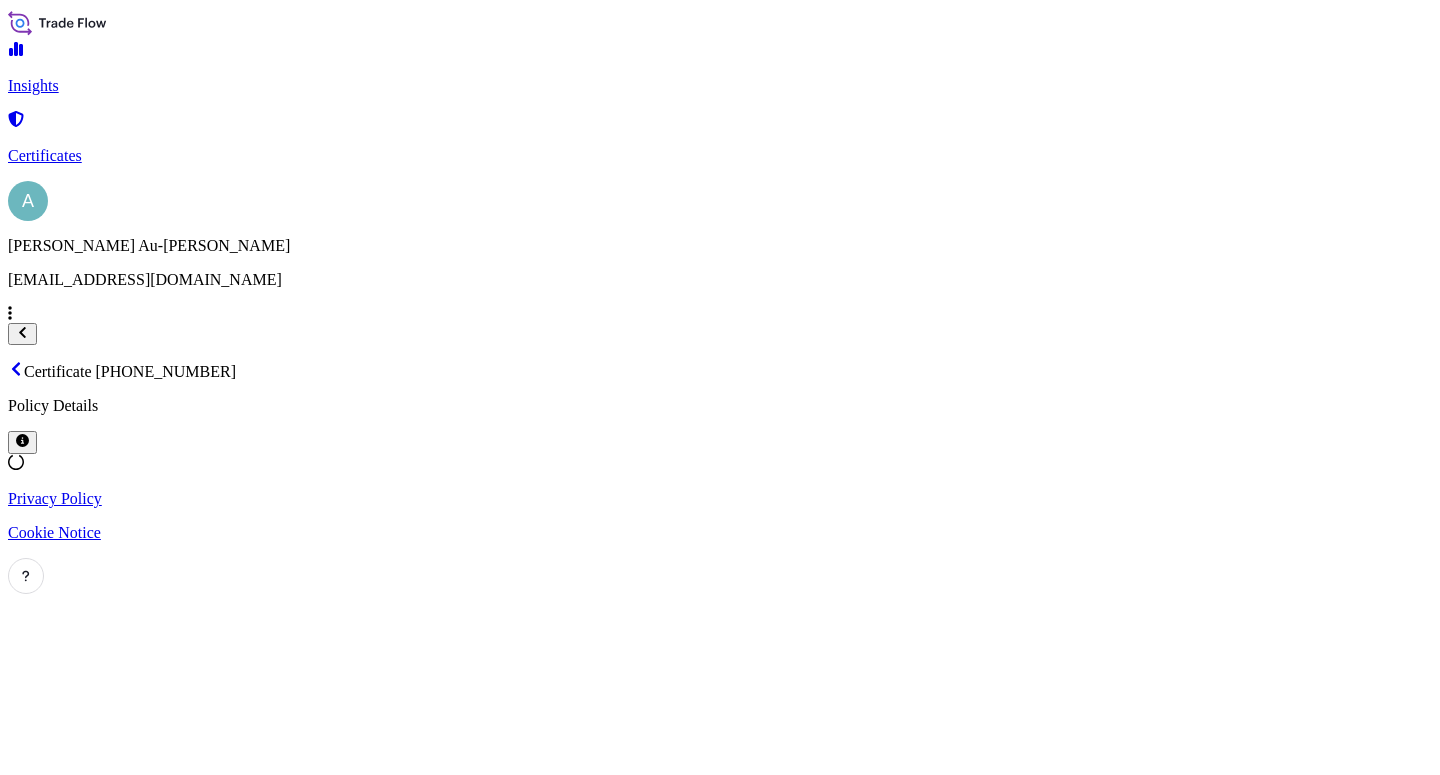 select on "Sea" 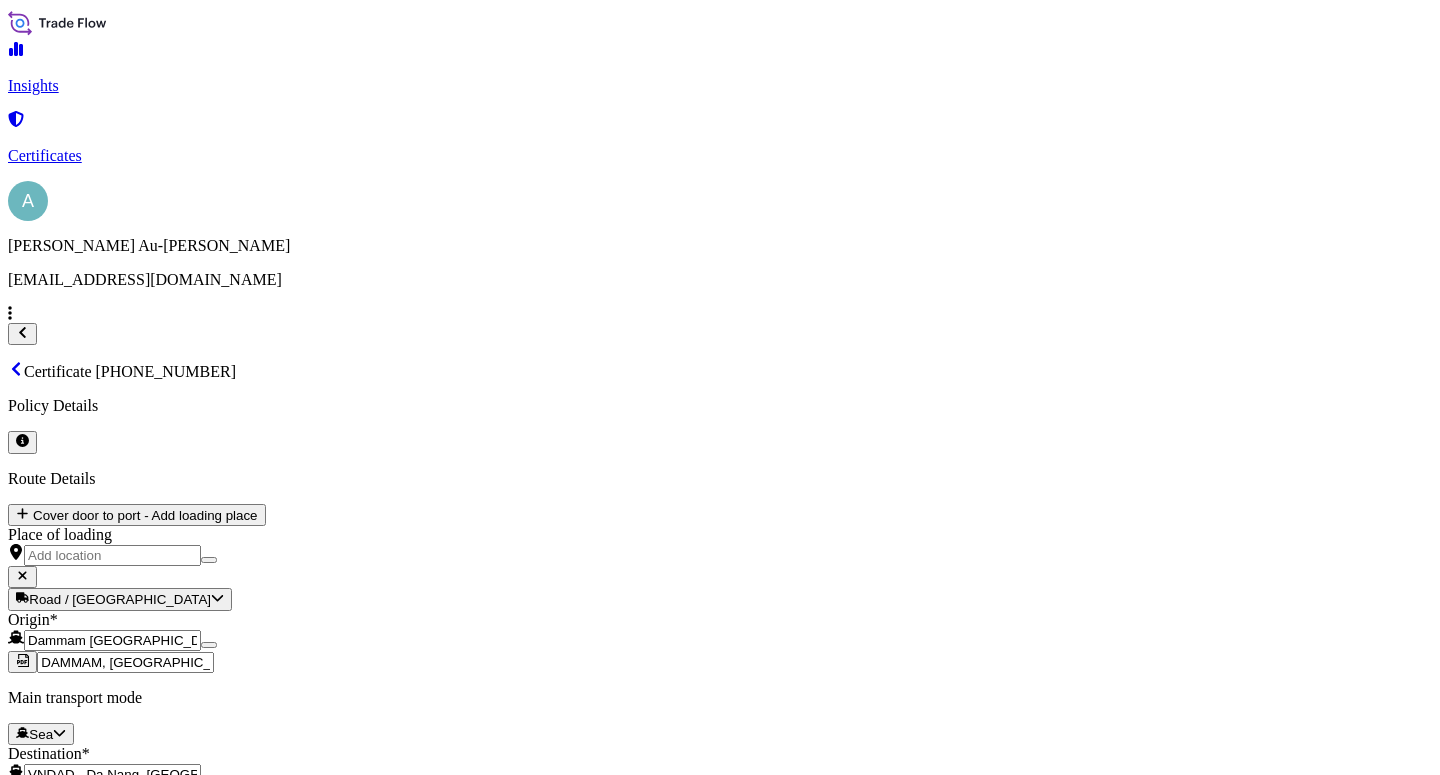 select on "32034" 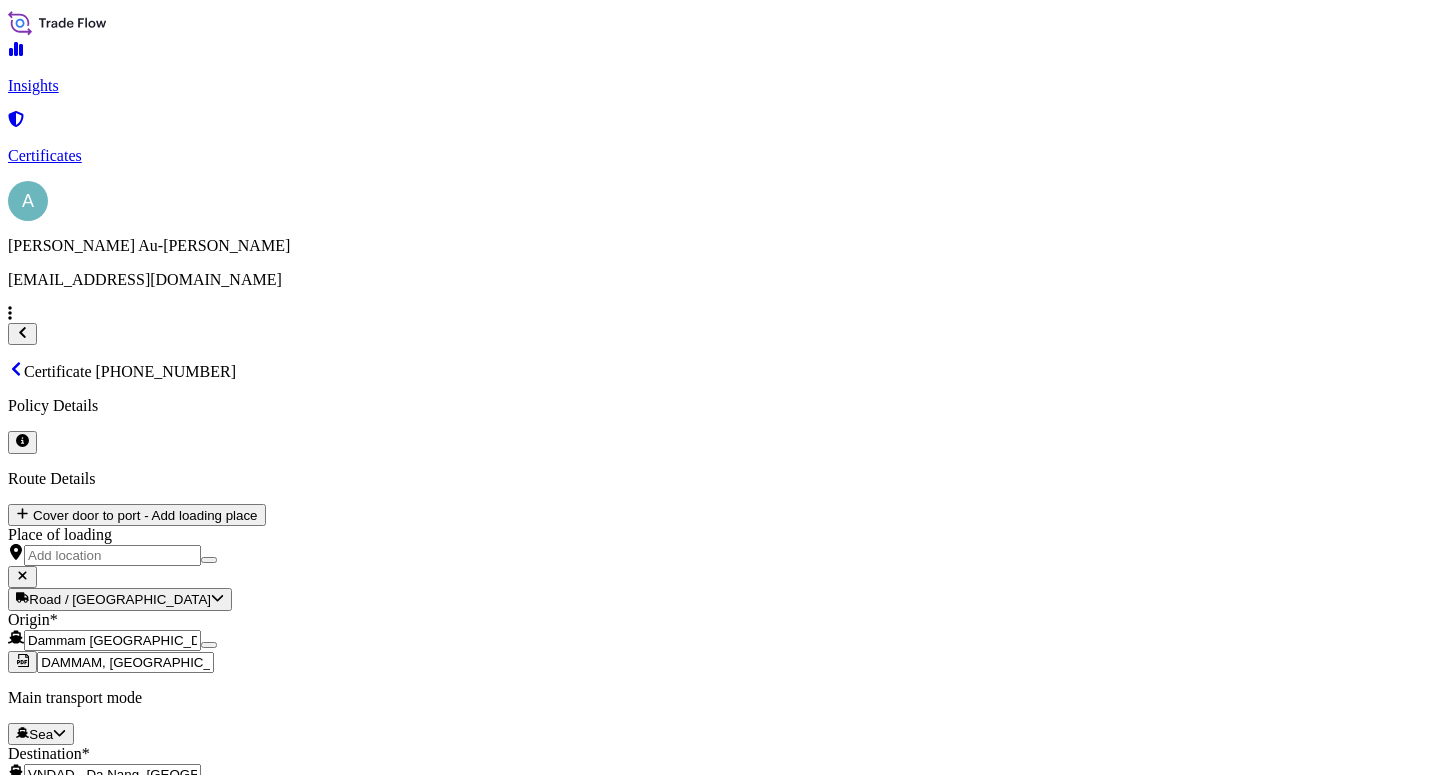 click 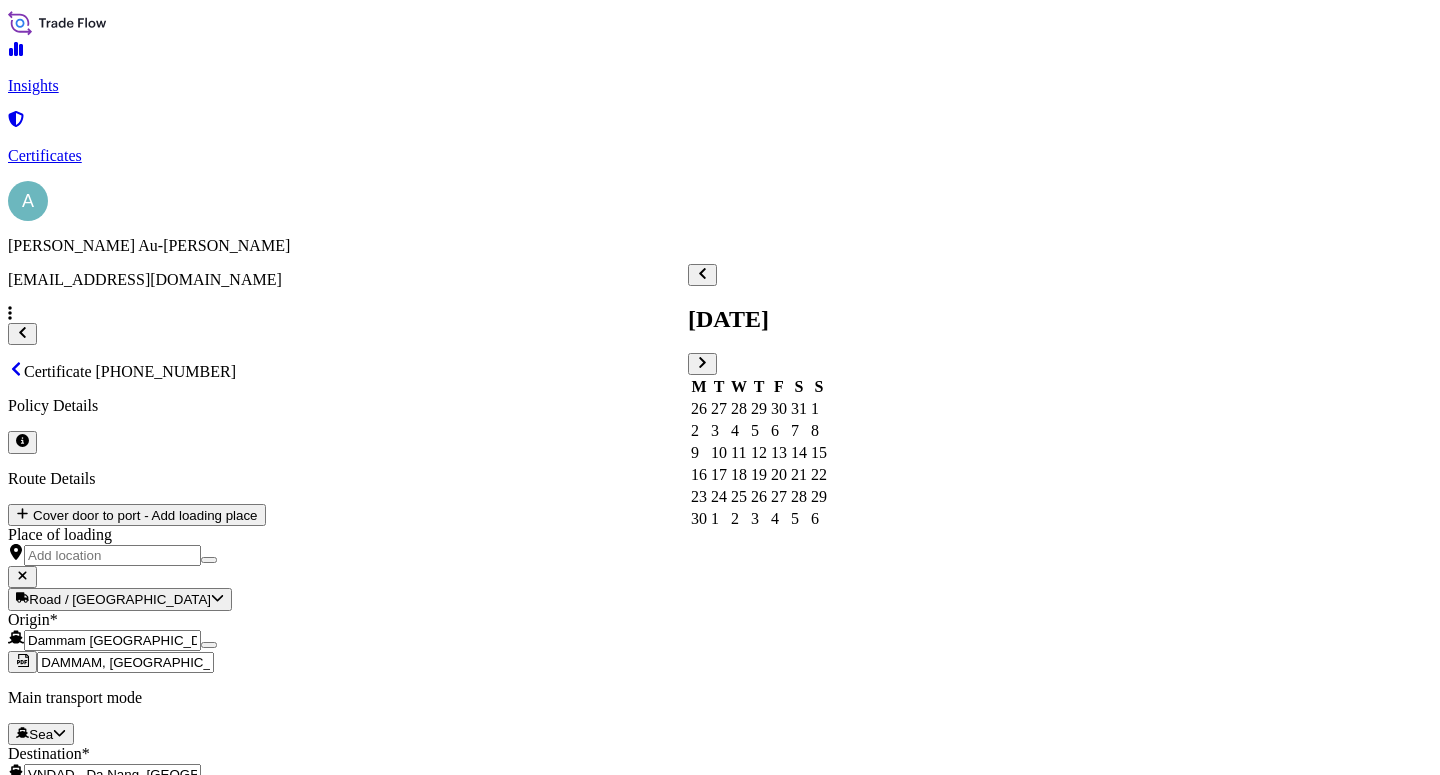 click on "26" at bounding box center [759, 497] 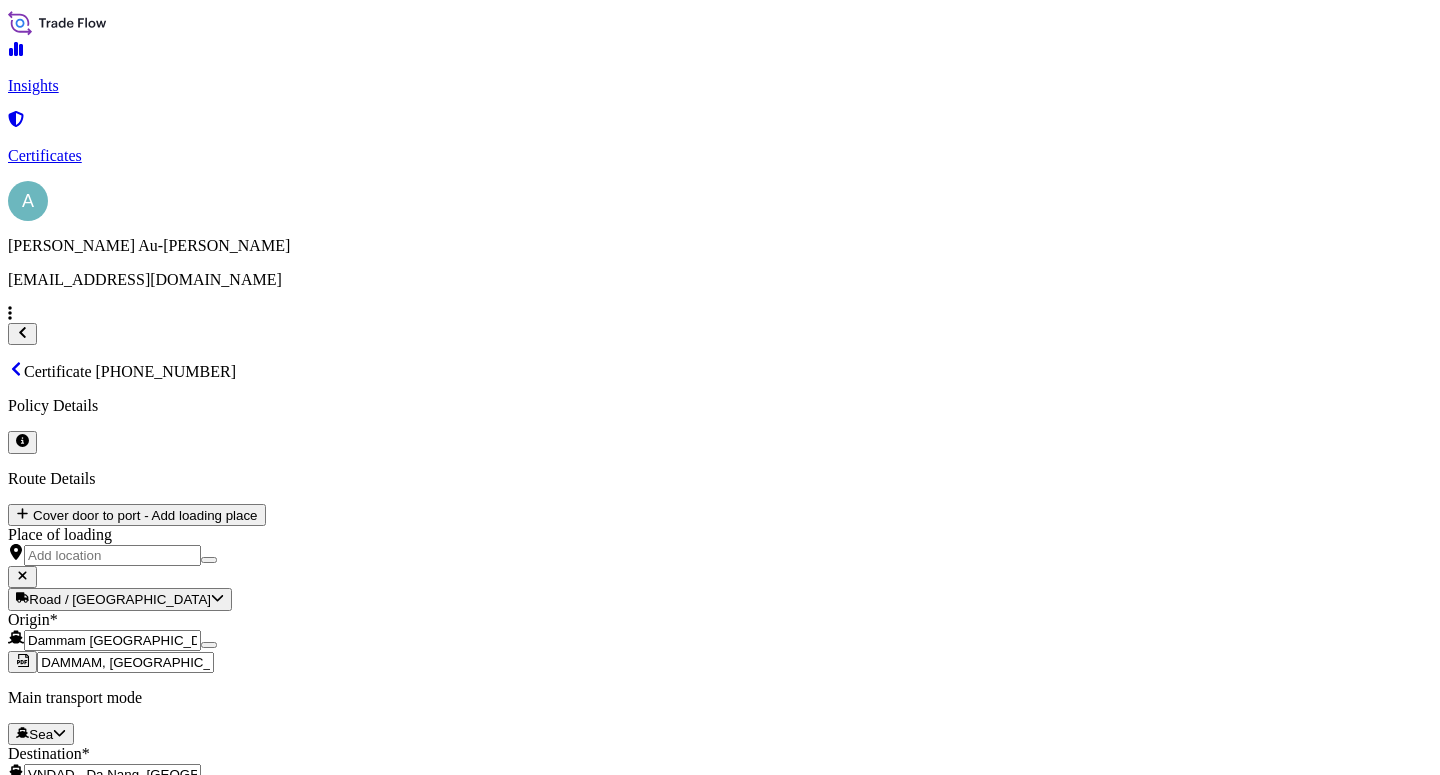 drag, startPoint x: 1112, startPoint y: 576, endPoint x: 1105, endPoint y: 562, distance: 15.652476 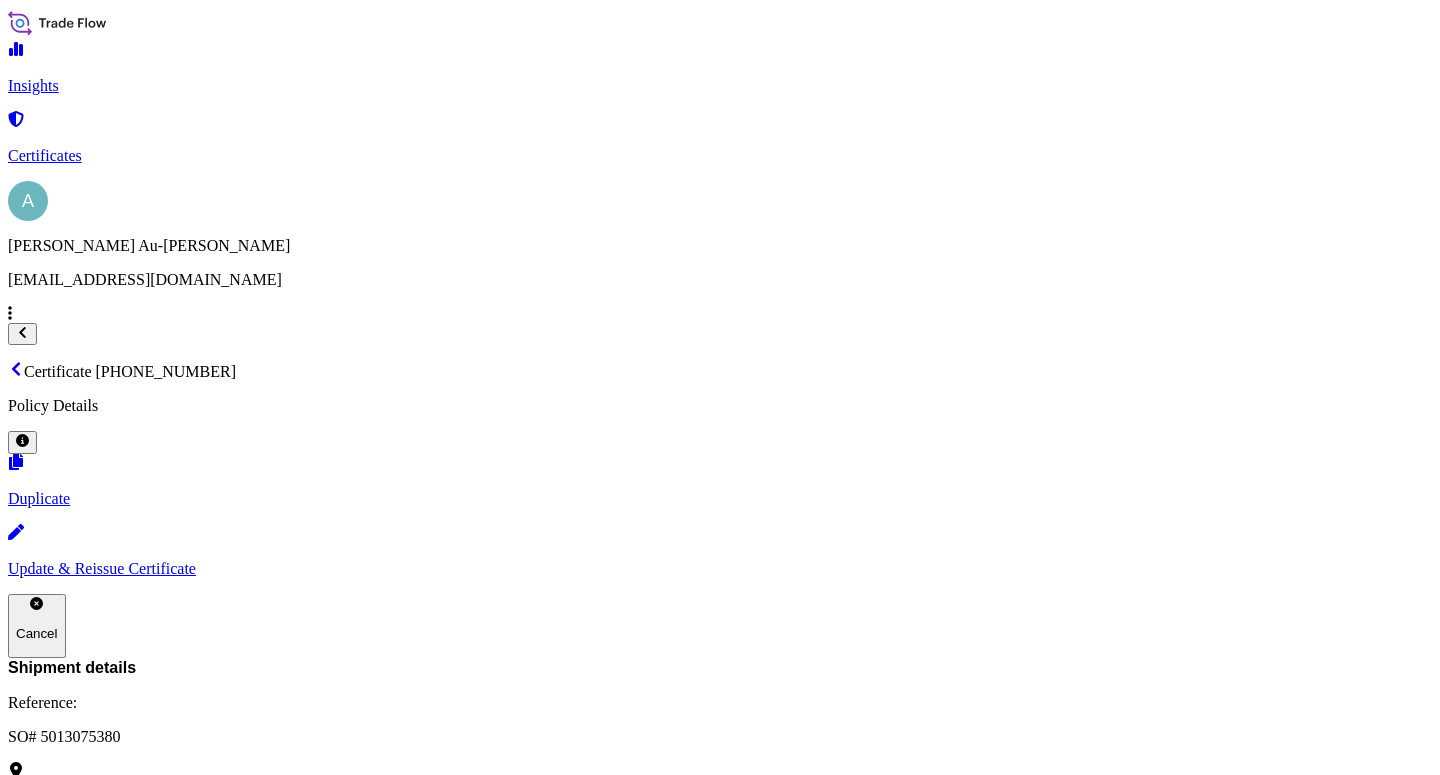 scroll, scrollTop: 734, scrollLeft: 0, axis: vertical 